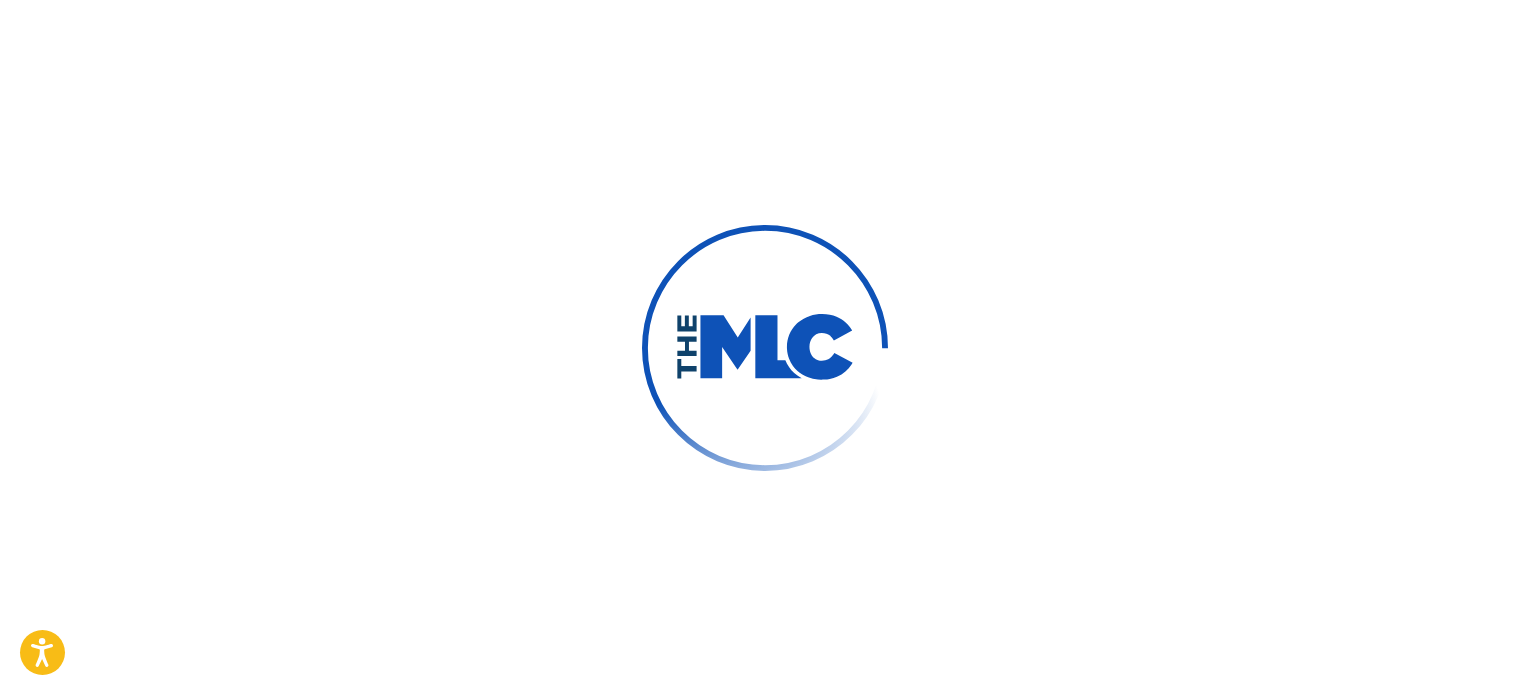 scroll, scrollTop: 0, scrollLeft: 0, axis: both 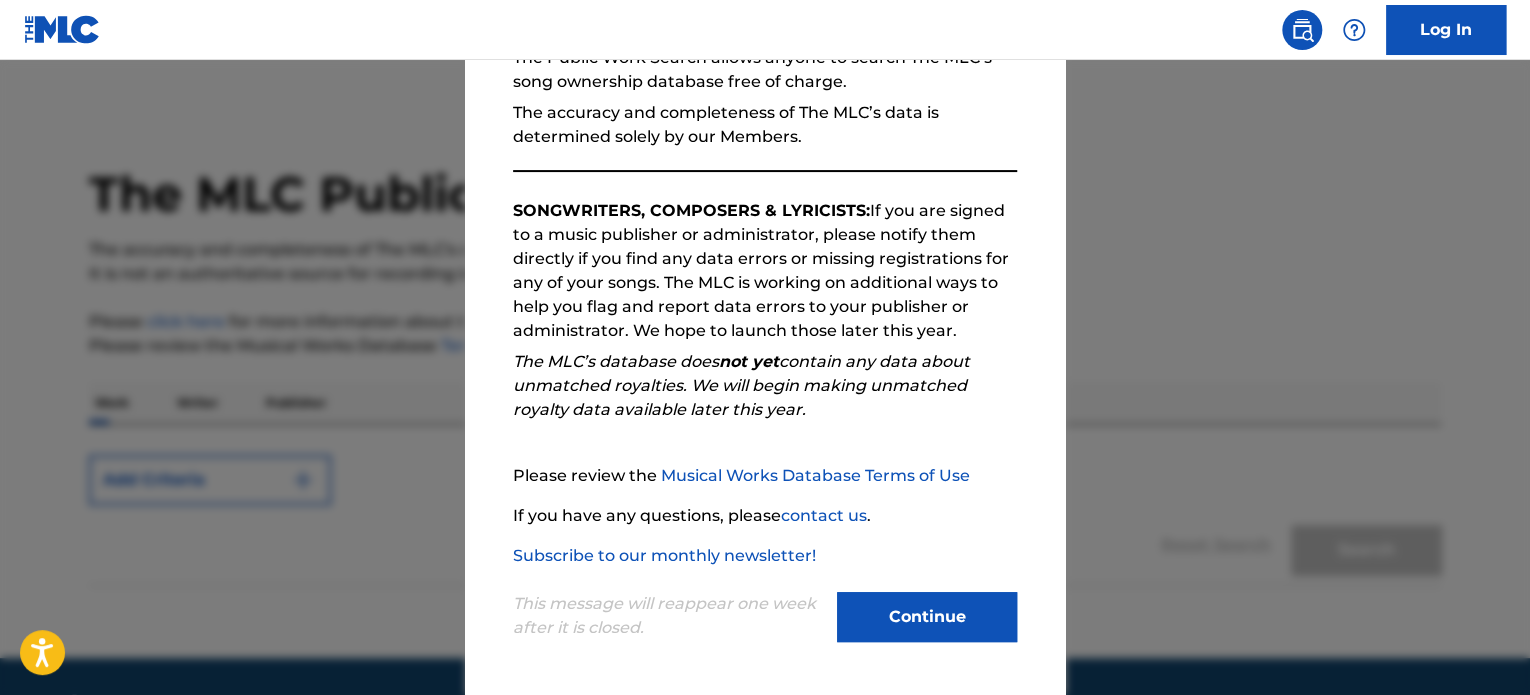 click on "Continue" at bounding box center [927, 617] 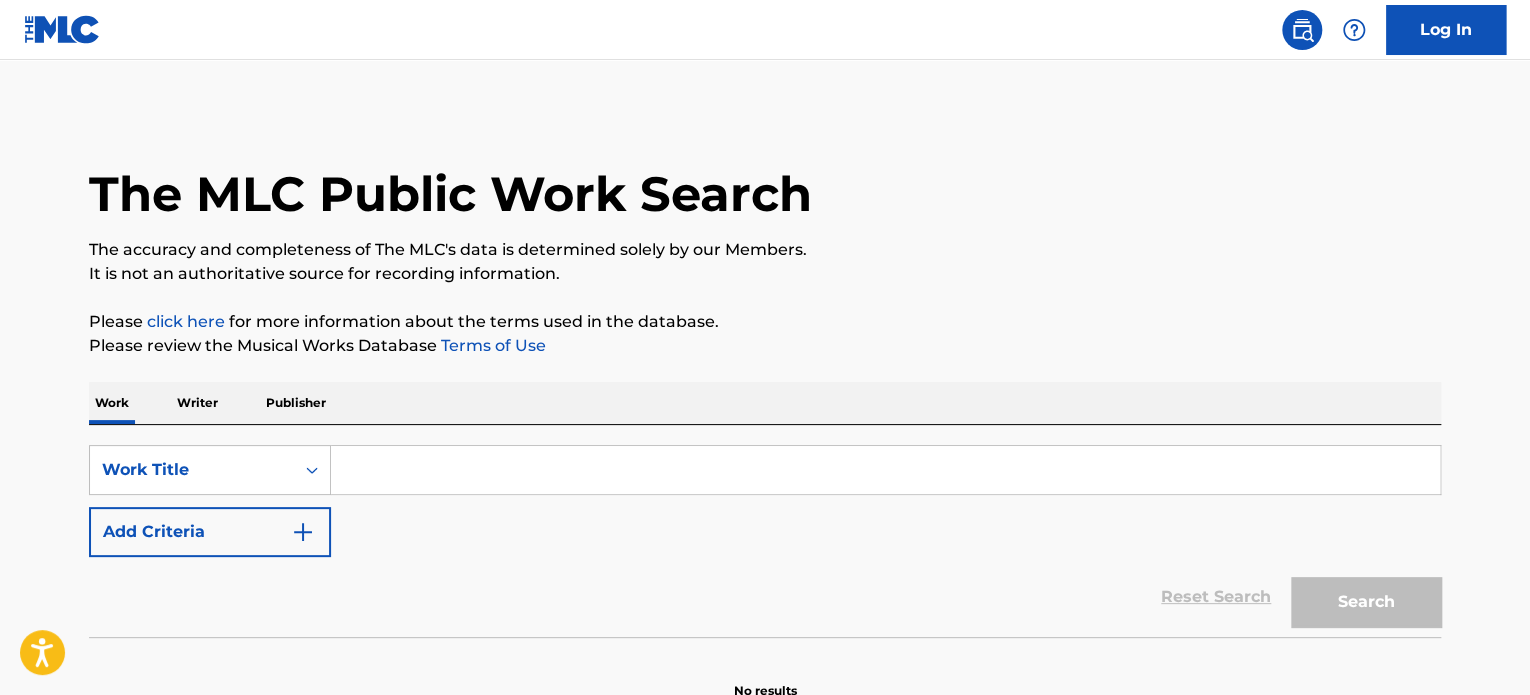 click at bounding box center (885, 470) 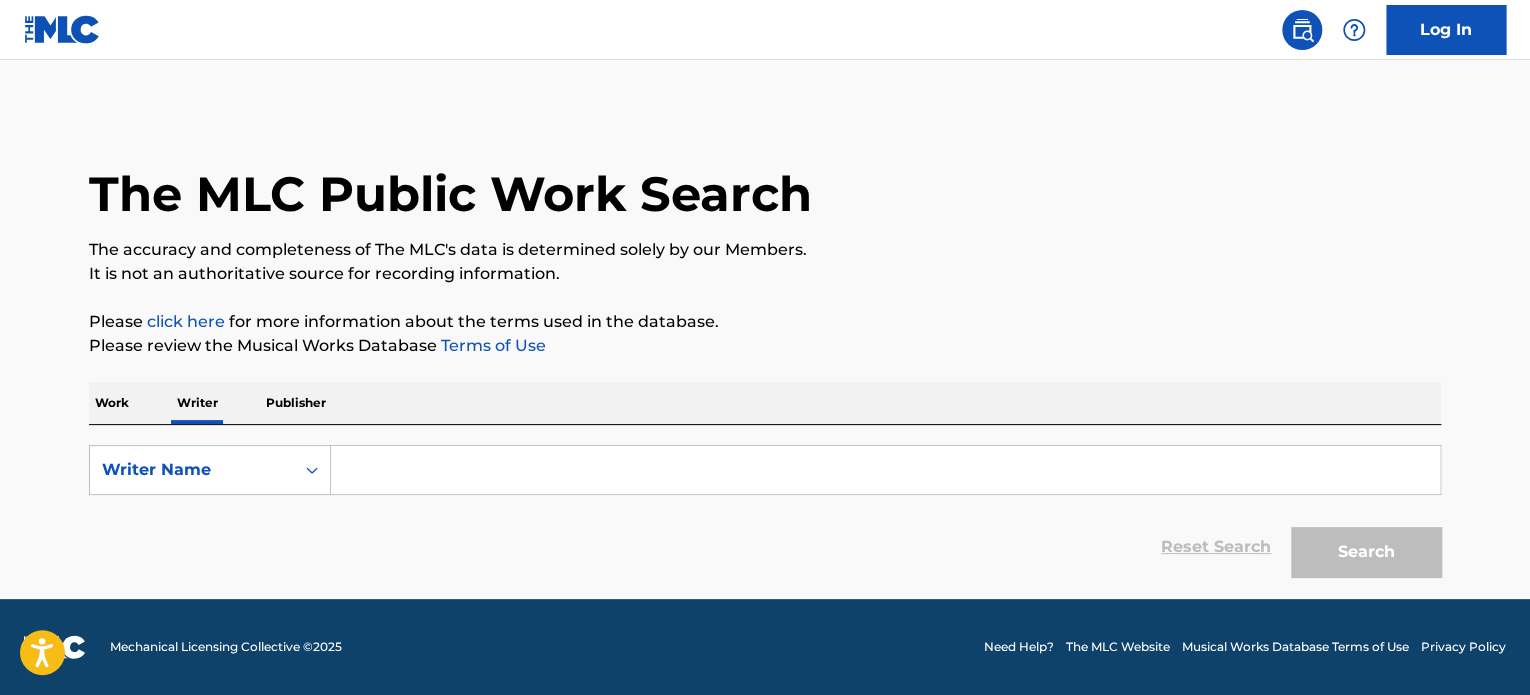 click at bounding box center (885, 470) 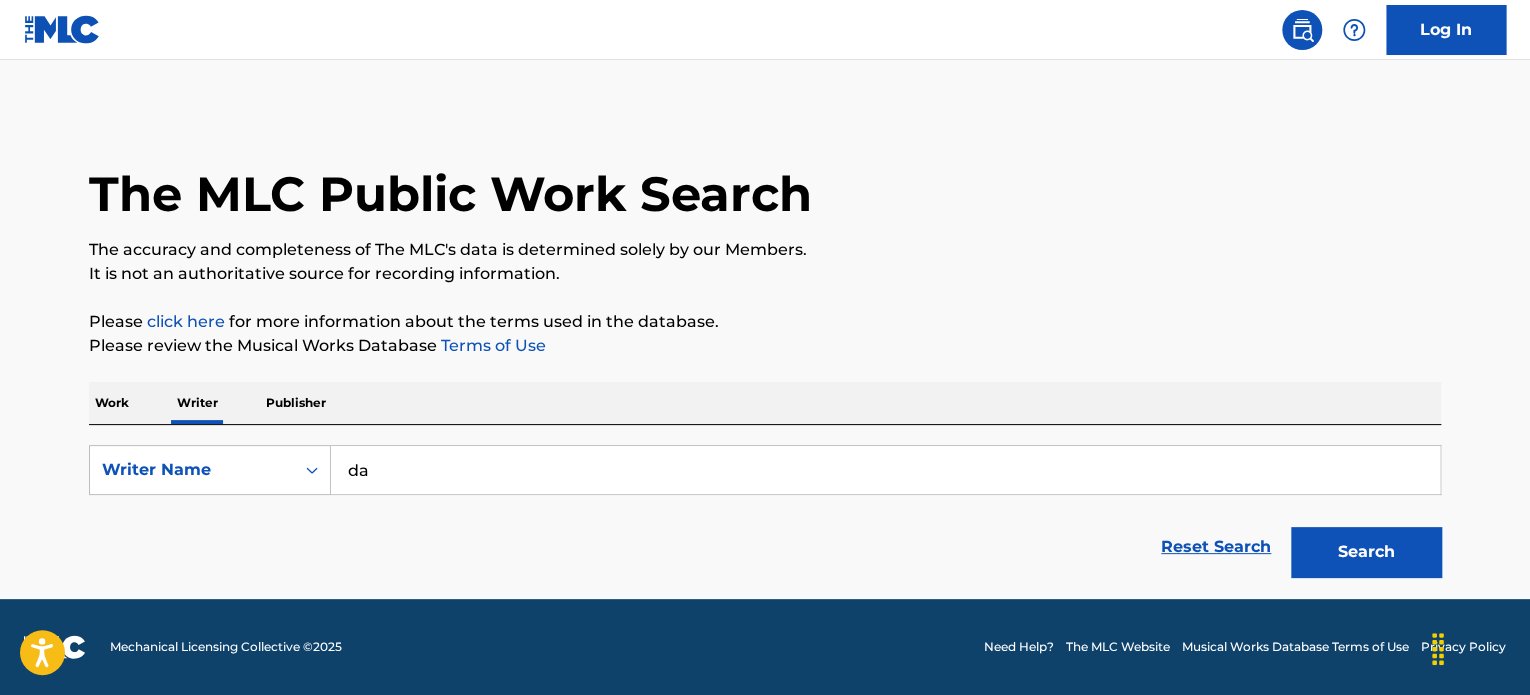 type on "d" 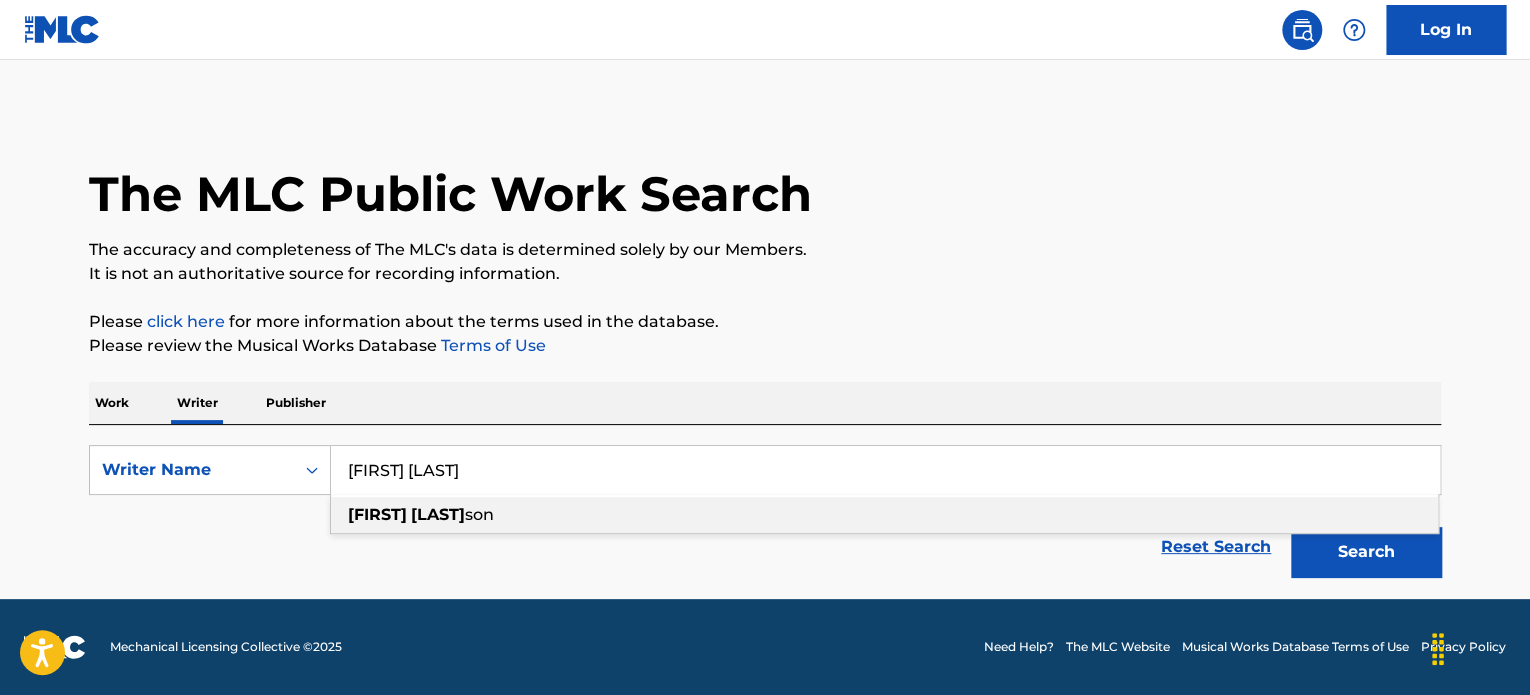 click on "[LAST]" at bounding box center (438, 514) 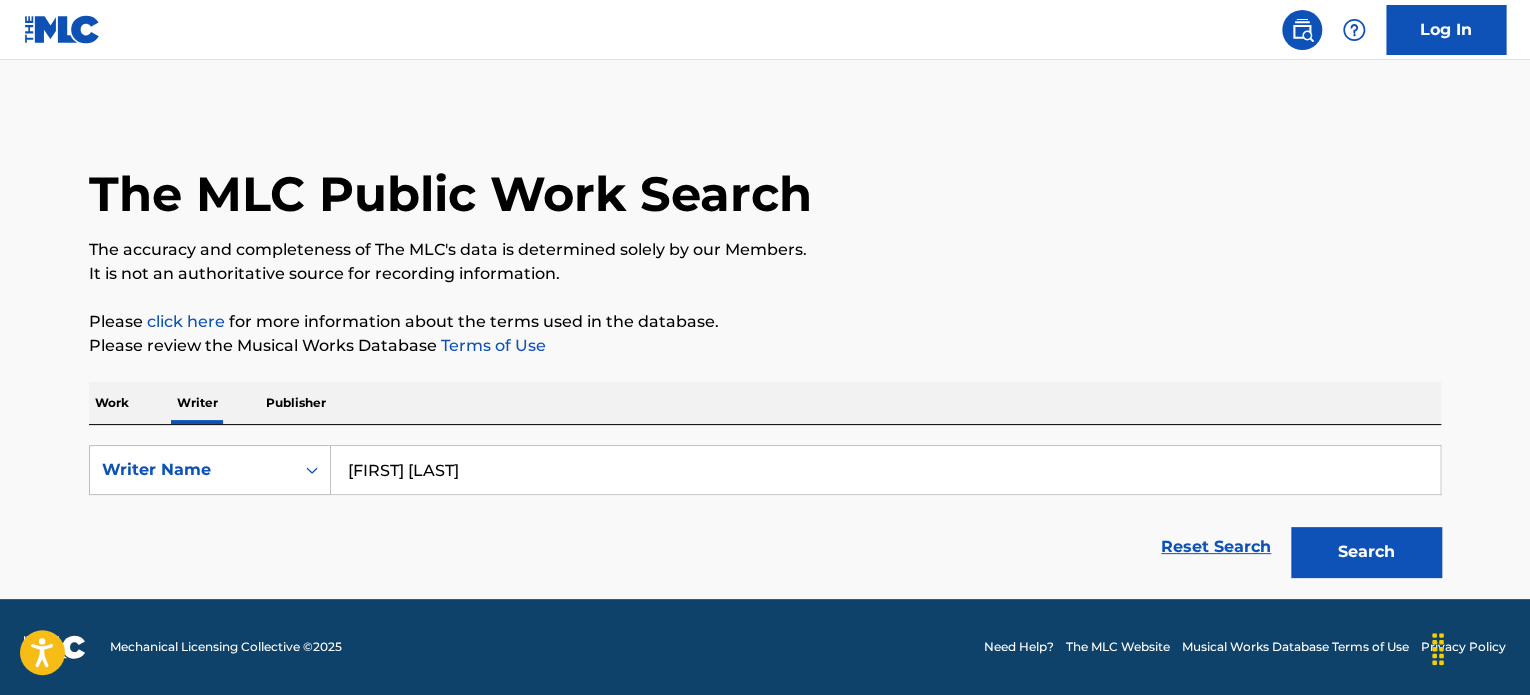 click on "Search" at bounding box center (1366, 552) 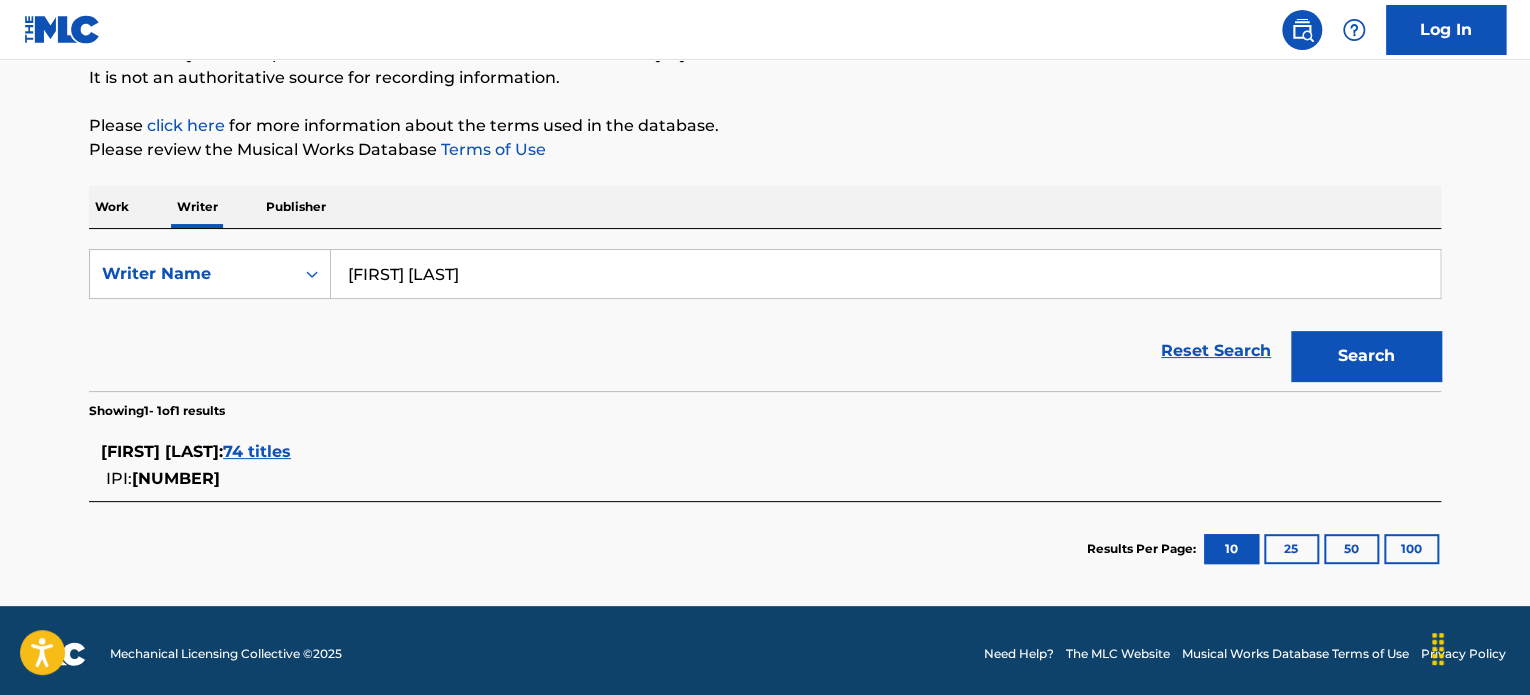 scroll, scrollTop: 201, scrollLeft: 0, axis: vertical 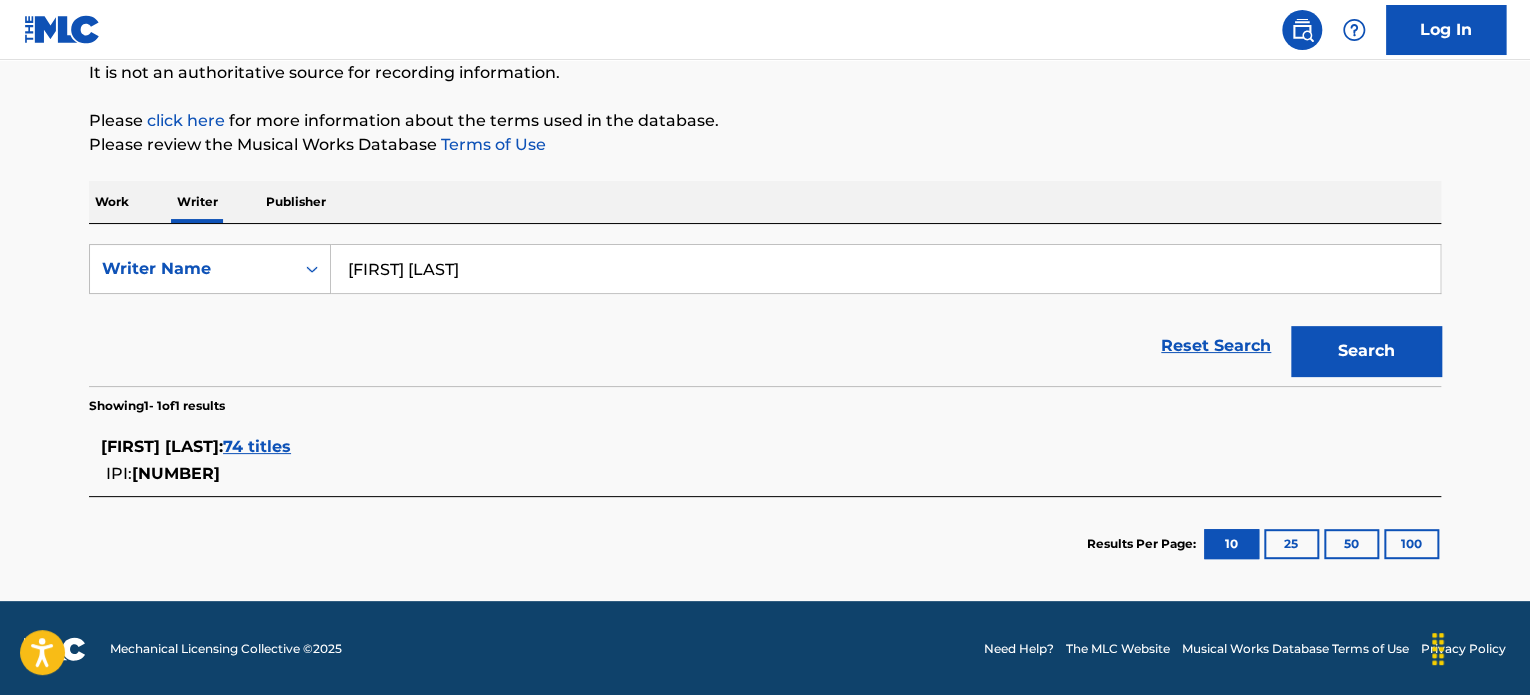 click on "74 titles" at bounding box center (257, 446) 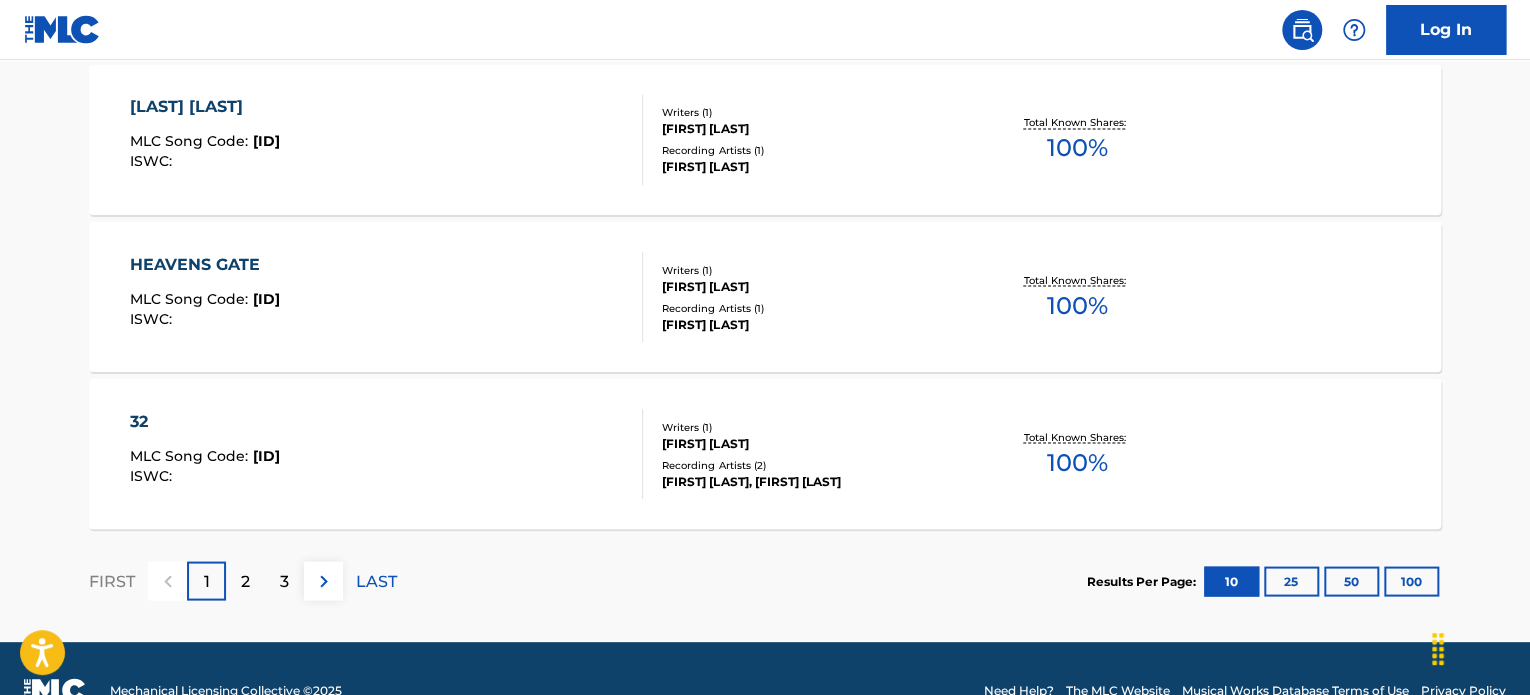scroll, scrollTop: 1752, scrollLeft: 0, axis: vertical 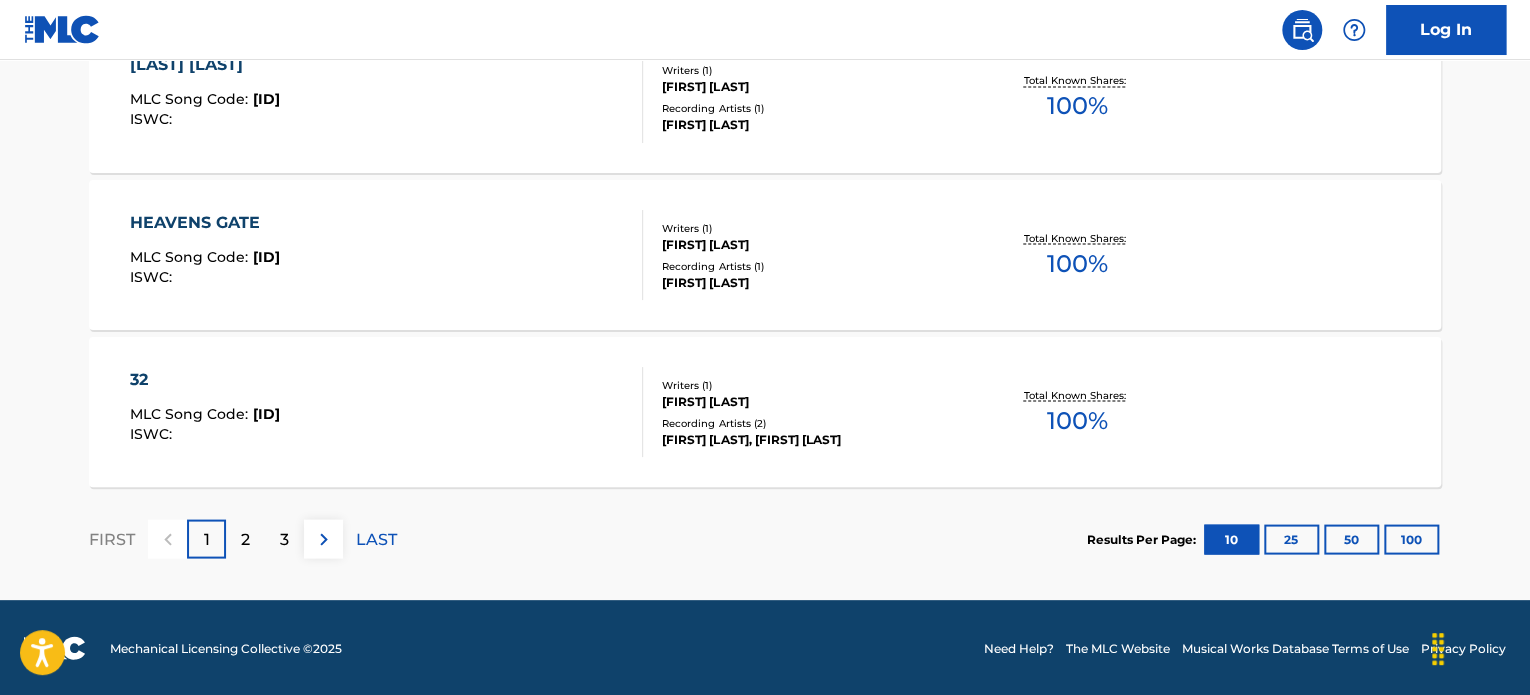 click on "100" at bounding box center (1411, 539) 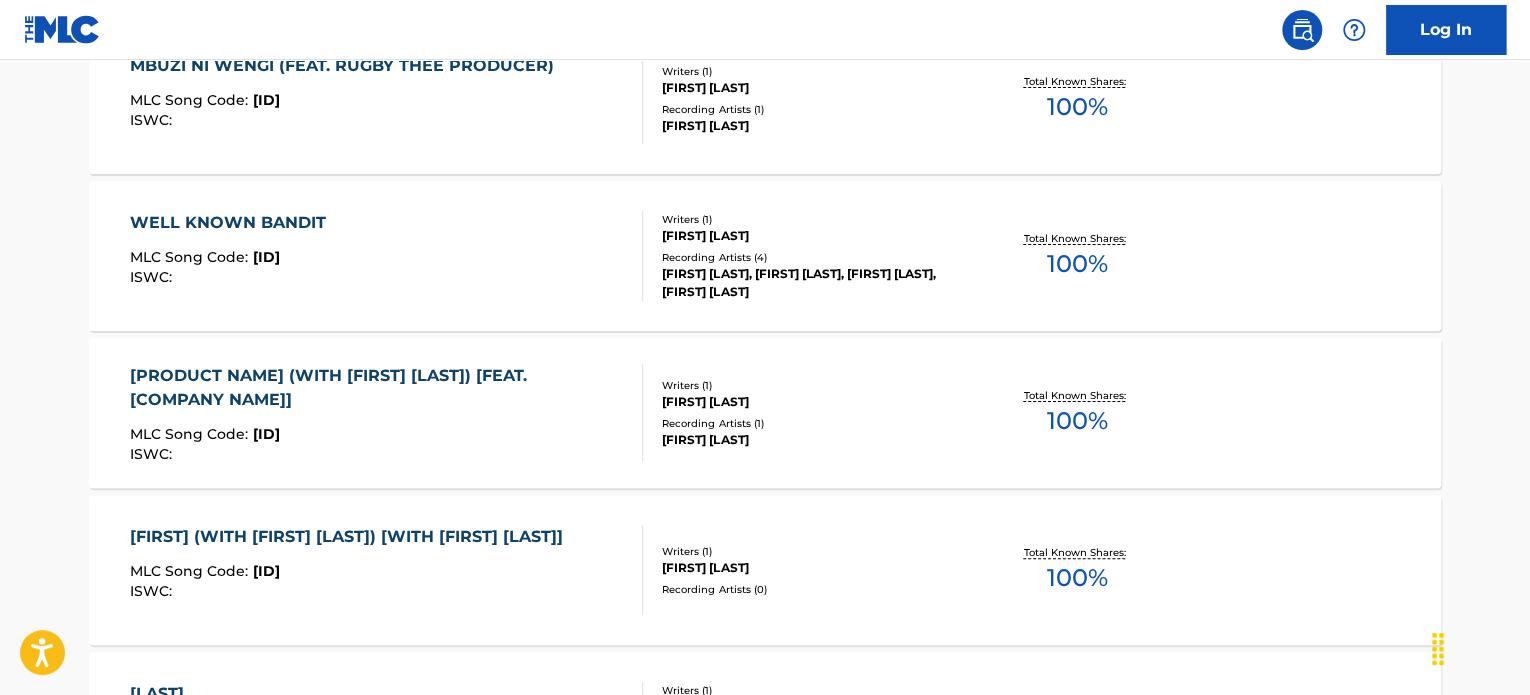 scroll, scrollTop: 7725, scrollLeft: 0, axis: vertical 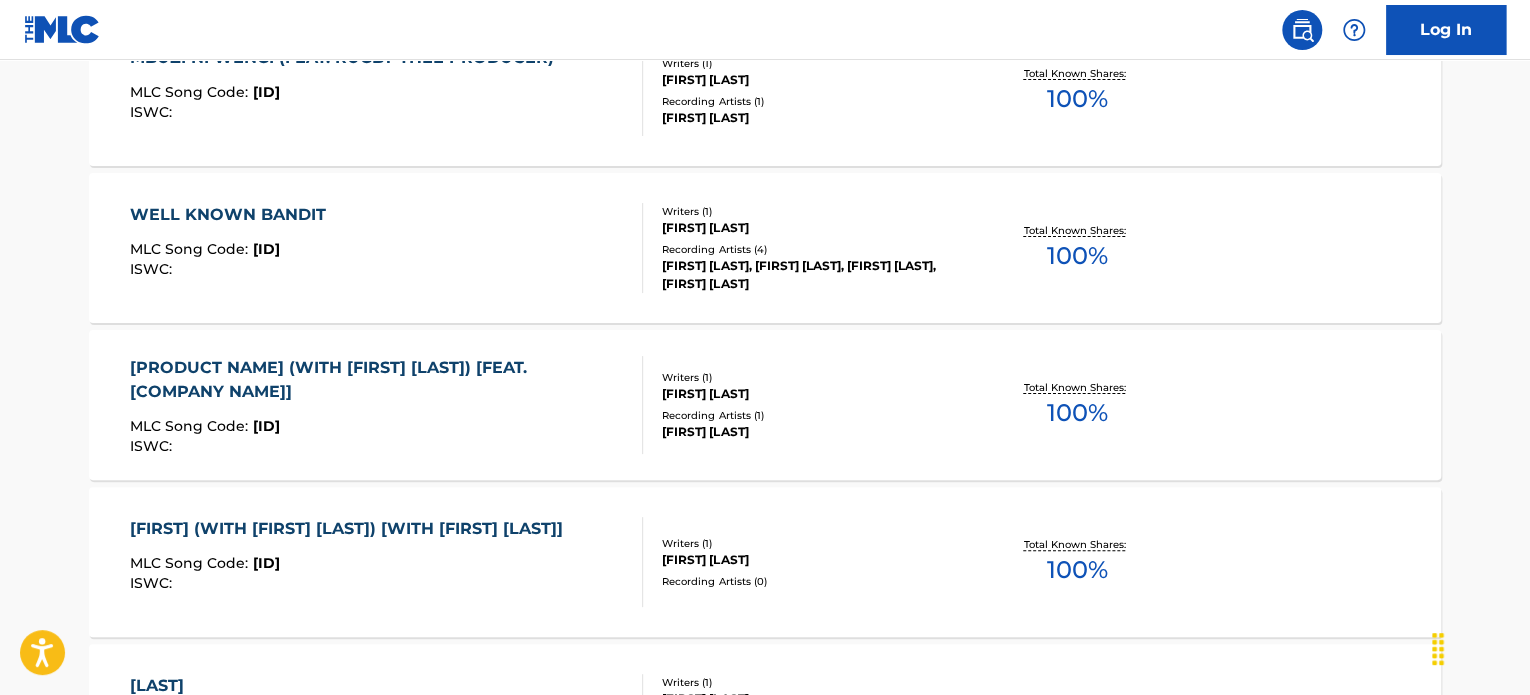 click on "[FIRST] [LAST] [ID] [ID]" at bounding box center [387, 248] 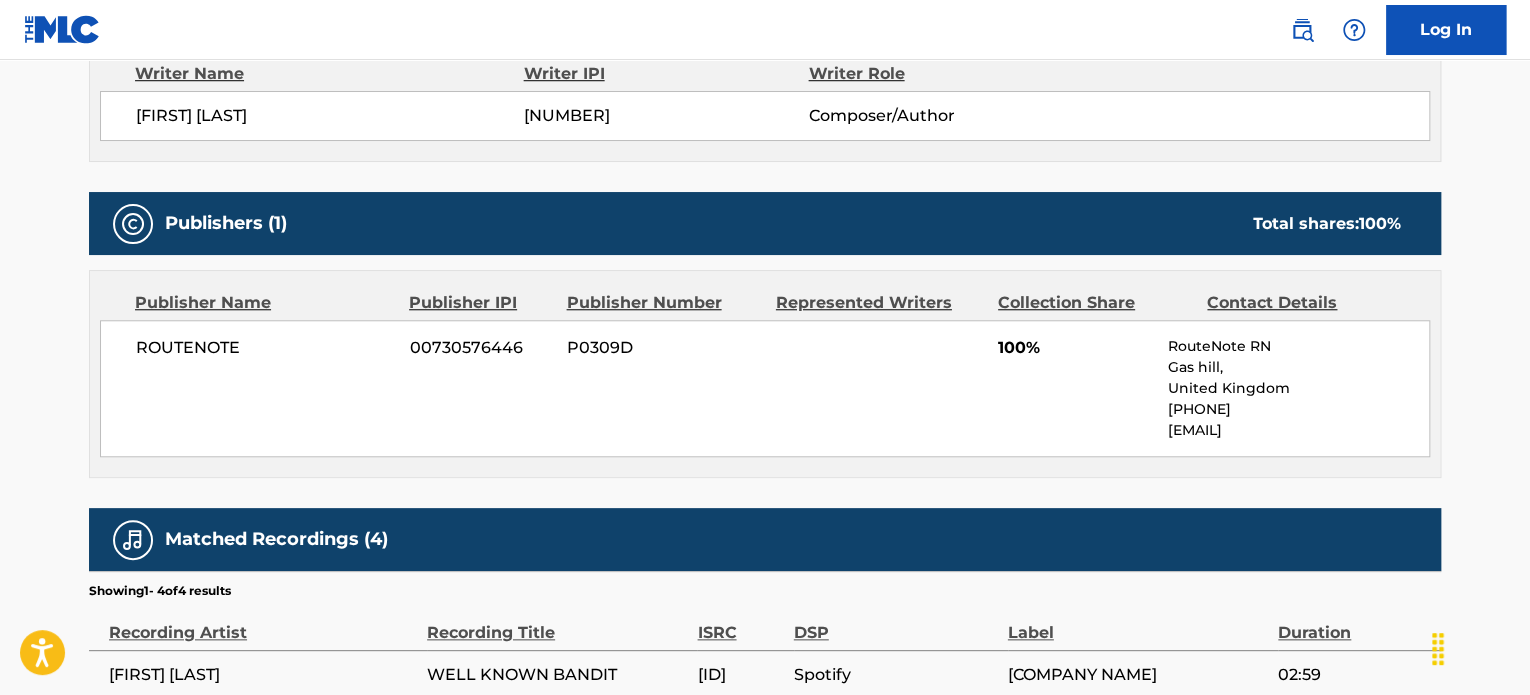 scroll, scrollTop: 696, scrollLeft: 0, axis: vertical 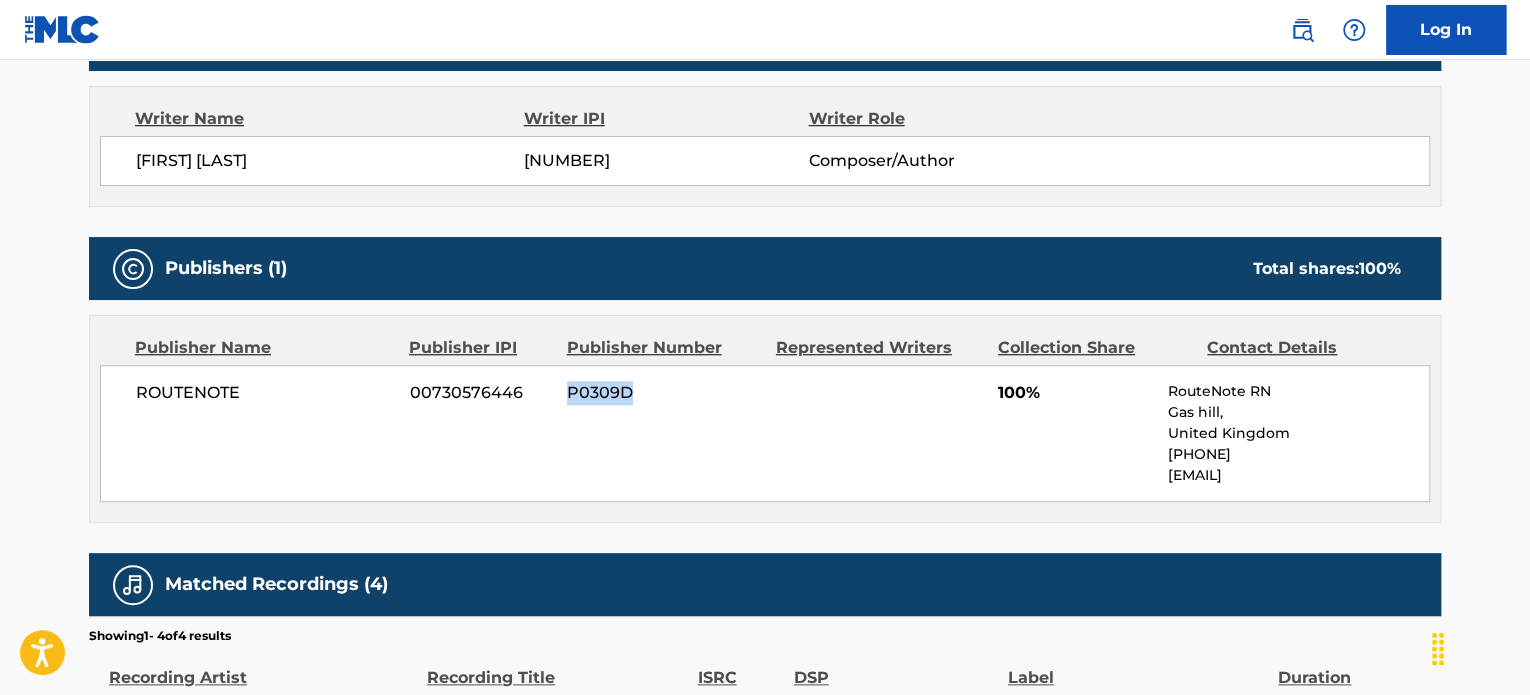 drag, startPoint x: 571, startPoint y: 390, endPoint x: 700, endPoint y: 434, distance: 136.29747 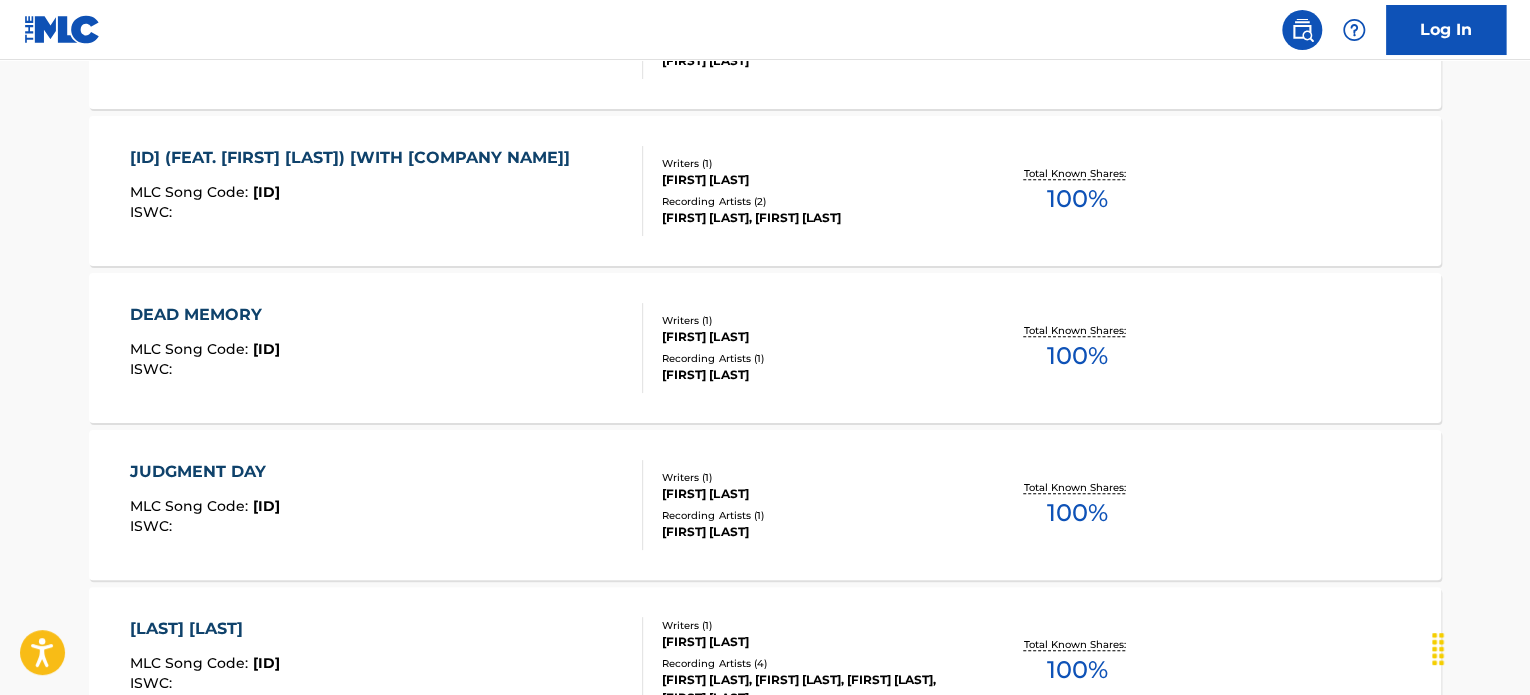 scroll, scrollTop: 4568, scrollLeft: 0, axis: vertical 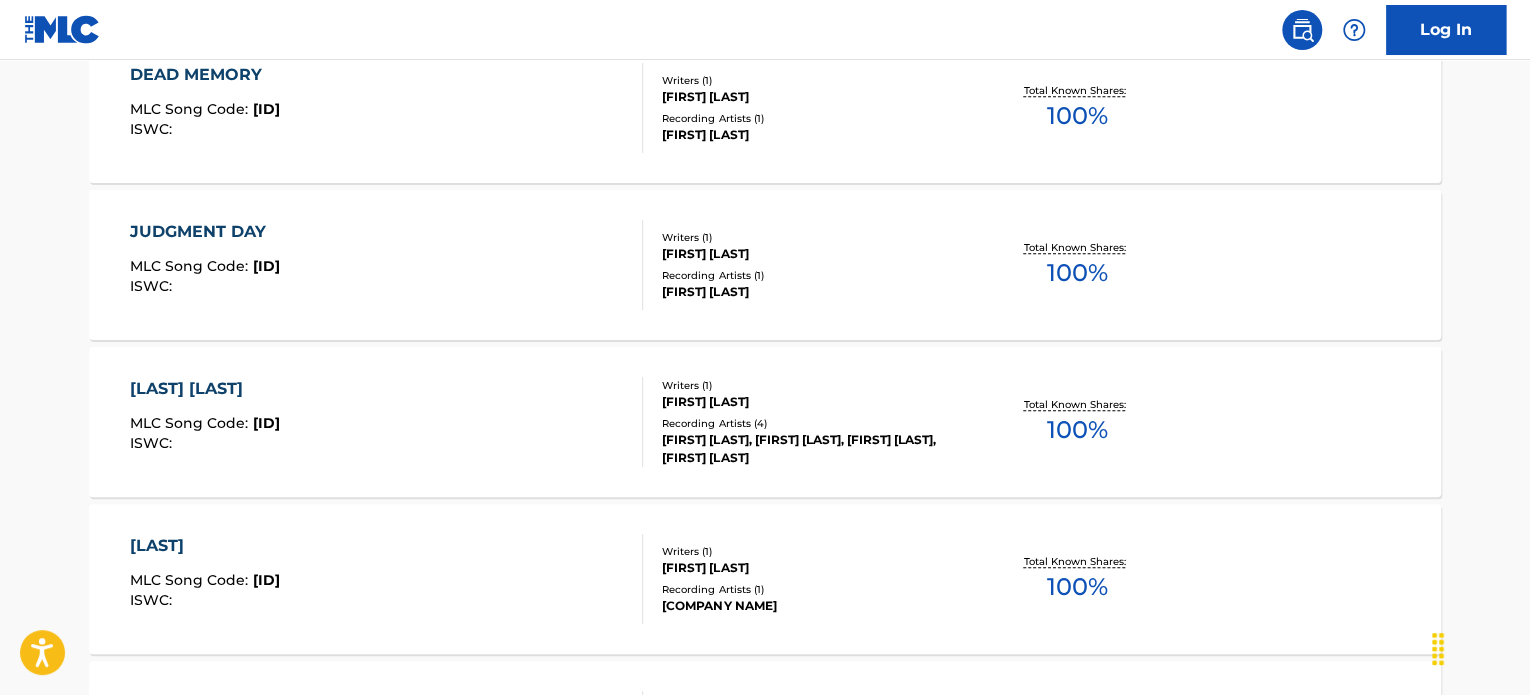 click on "JUDGMENT DAY MLC Song Code : JC1EP3 ISWC :" at bounding box center (387, 265) 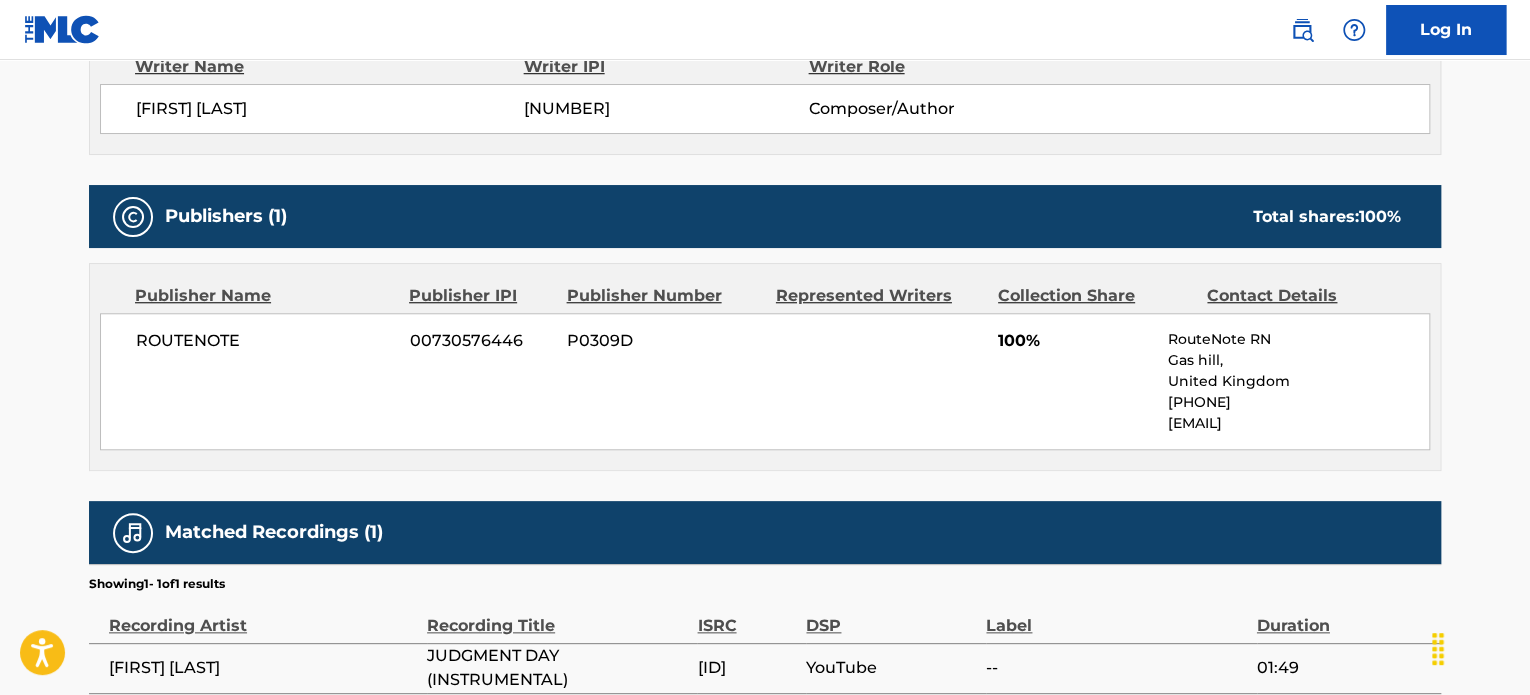scroll, scrollTop: 870, scrollLeft: 0, axis: vertical 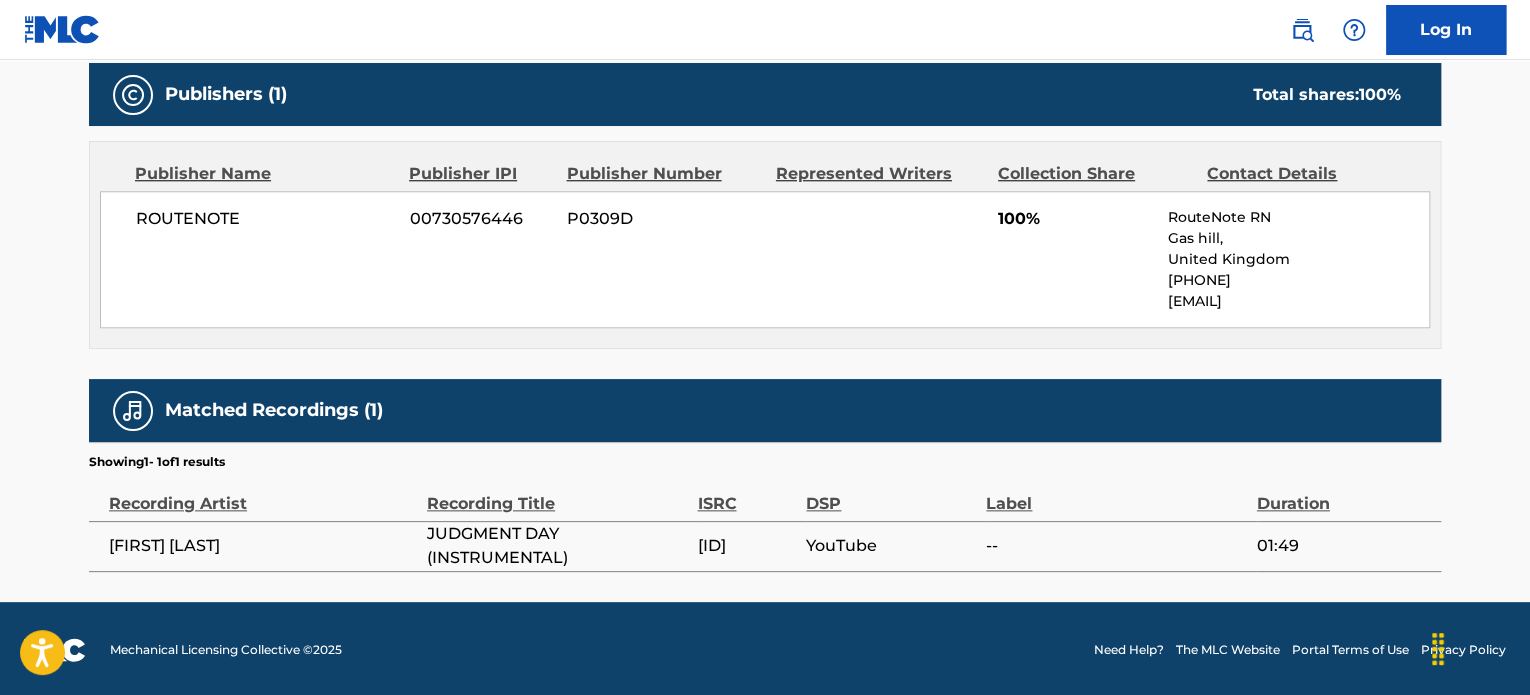 drag, startPoint x: 700, startPoint y: 544, endPoint x: 820, endPoint y: 524, distance: 121.65525 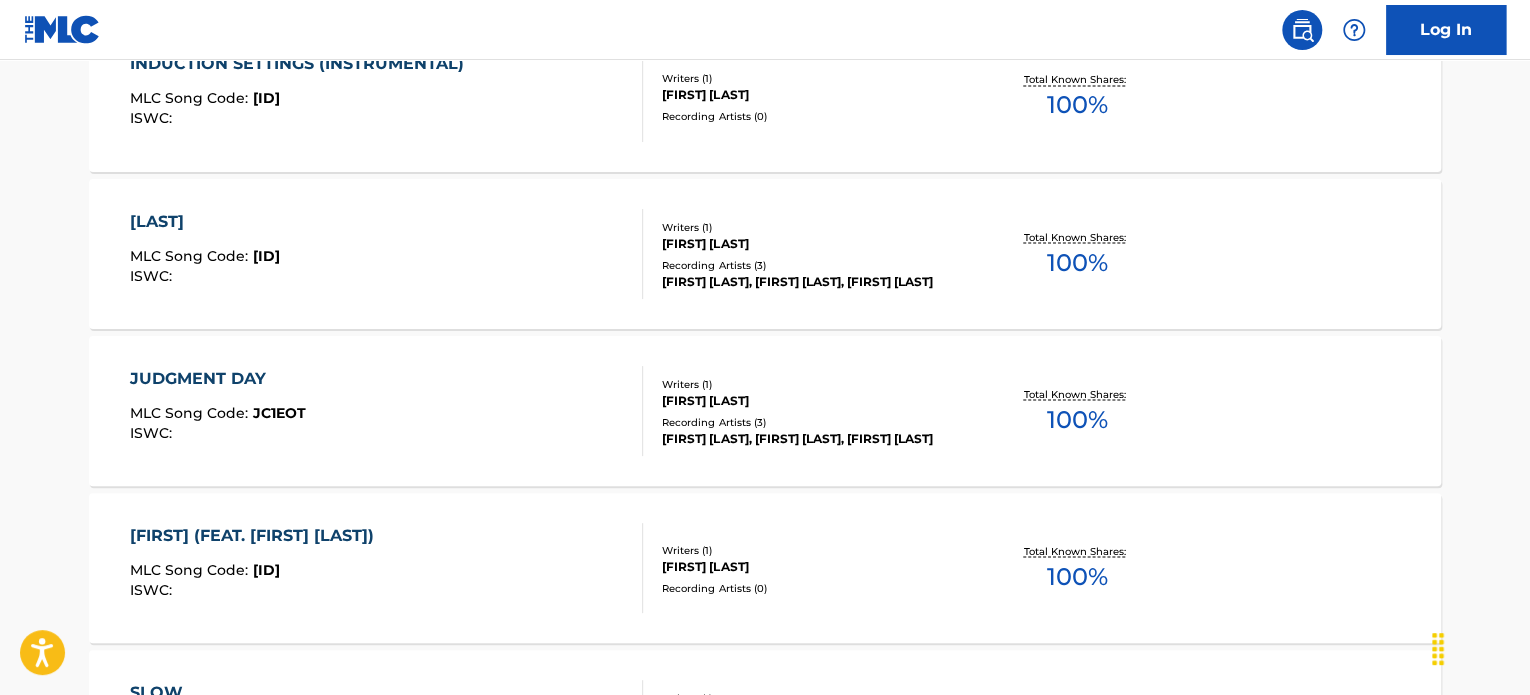 scroll, scrollTop: 5511, scrollLeft: 0, axis: vertical 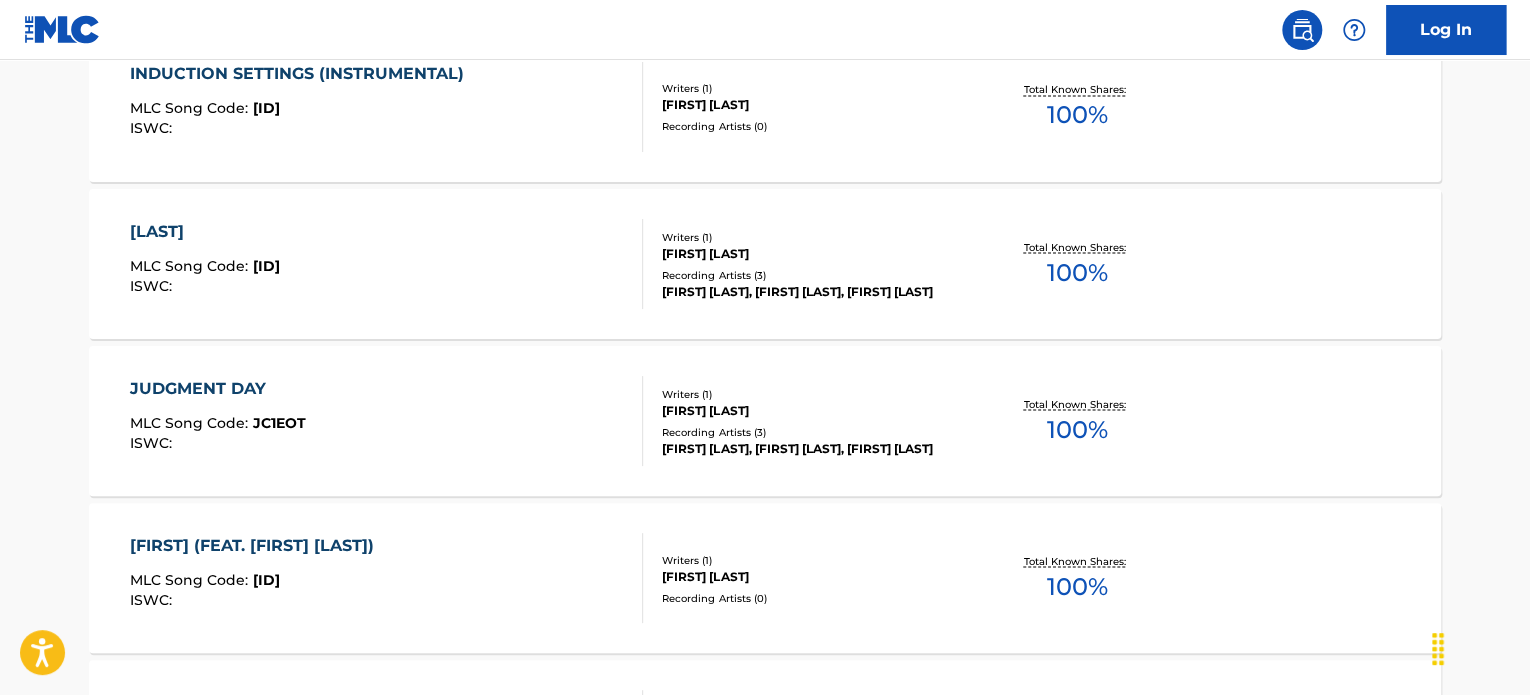 click on "[FIRST] [LAST] [ID] [ID]" at bounding box center [387, 421] 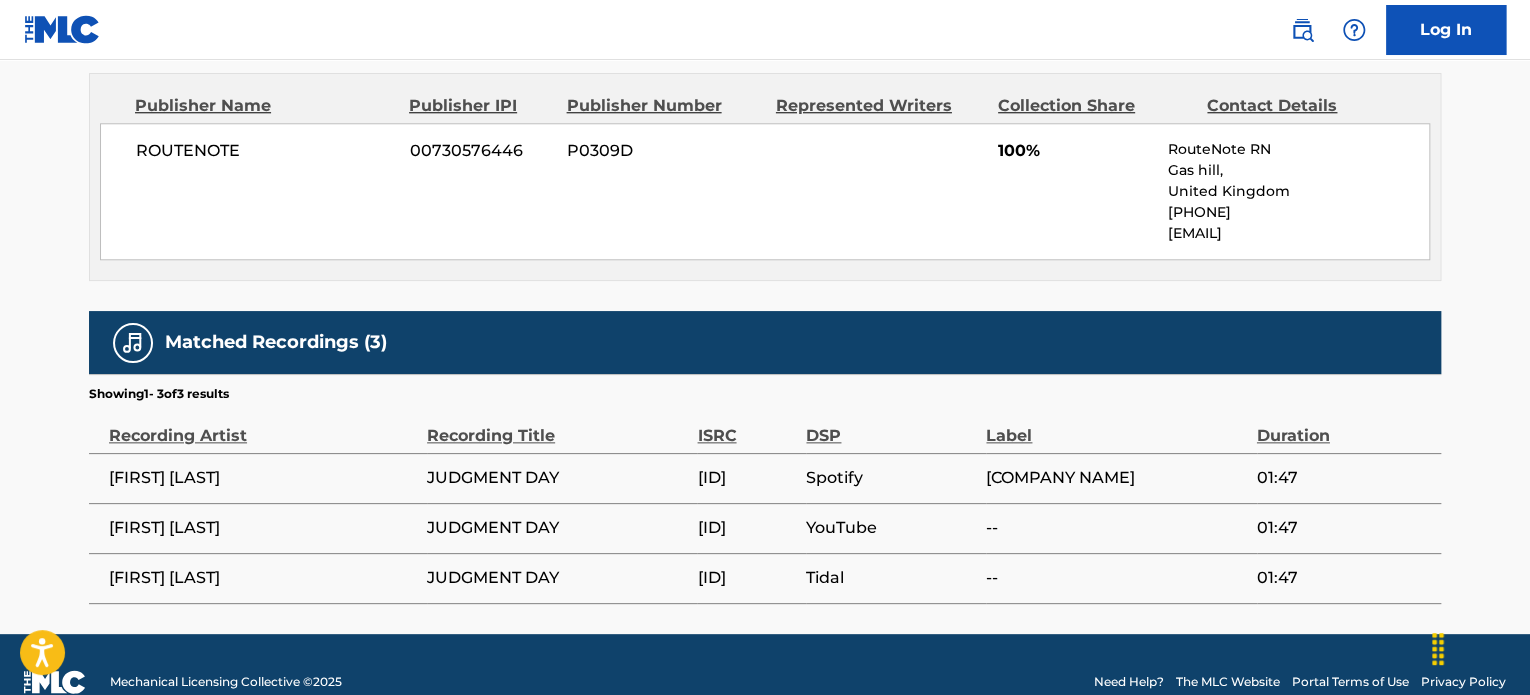 scroll, scrollTop: 970, scrollLeft: 0, axis: vertical 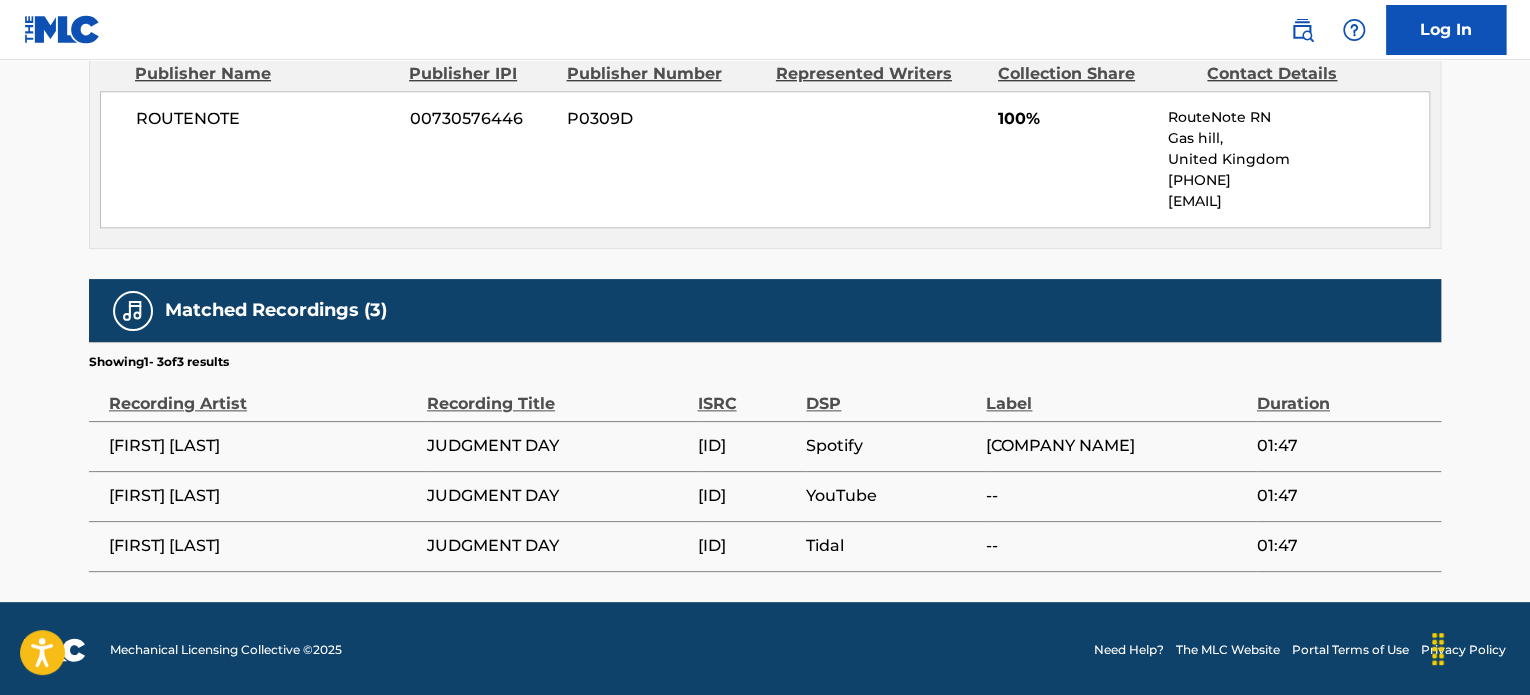 drag, startPoint x: 700, startPoint y: 443, endPoint x: 829, endPoint y: 443, distance: 129 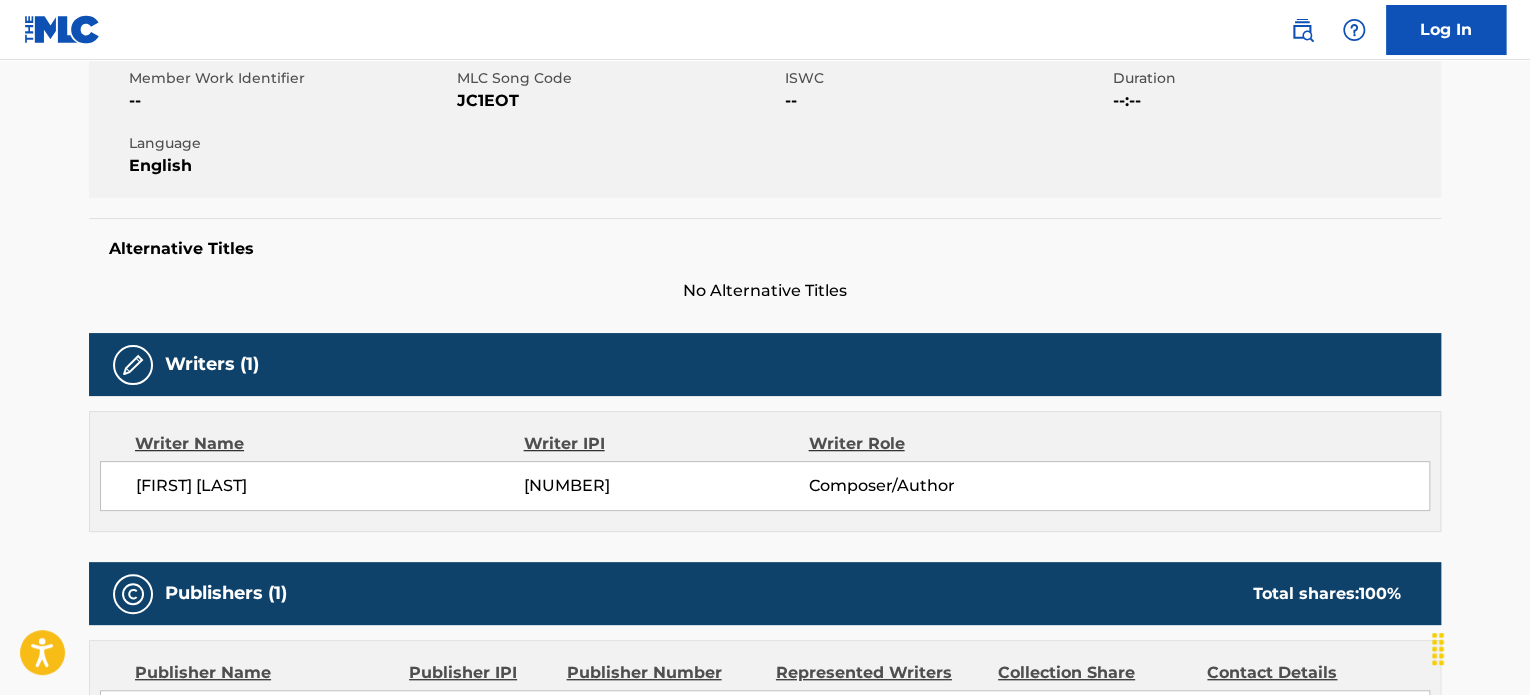 scroll, scrollTop: 370, scrollLeft: 0, axis: vertical 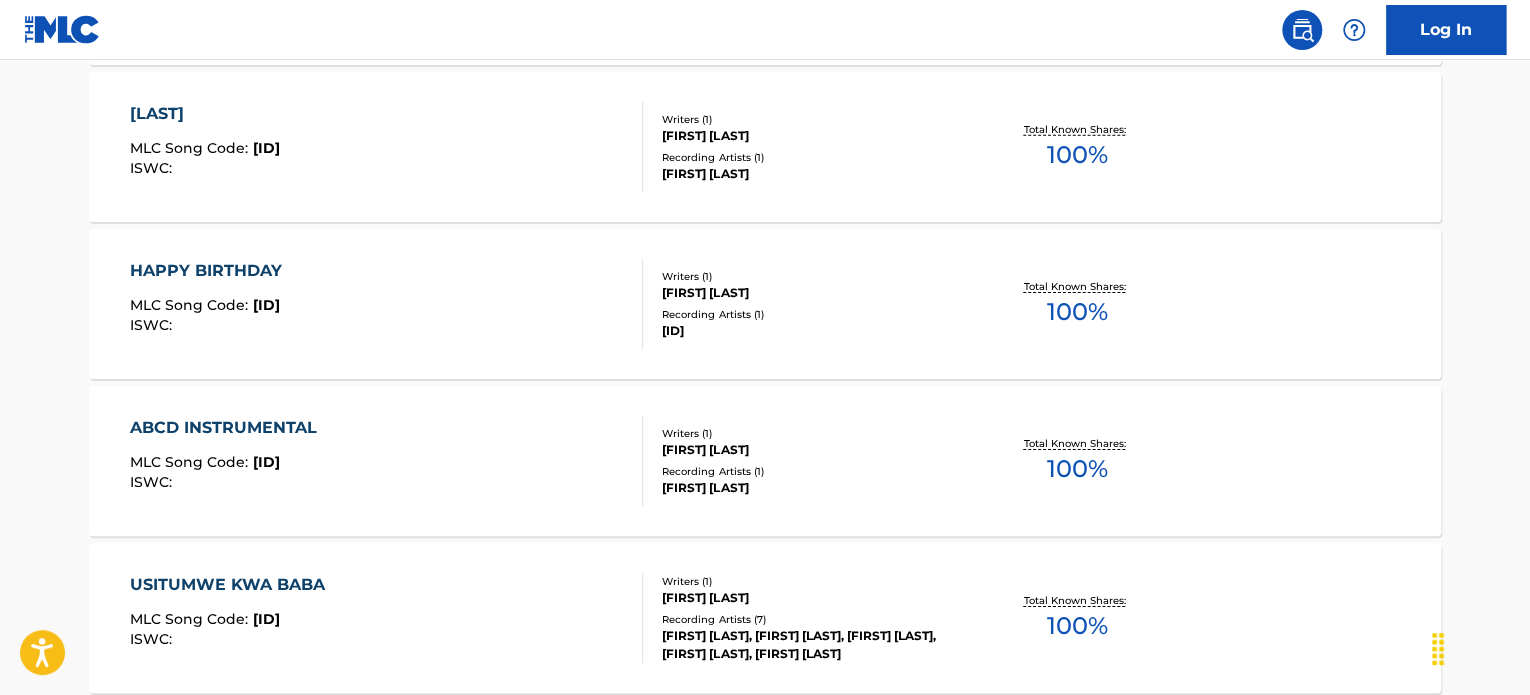 click on "[FIRST] [LAST] [ID] [ID]" at bounding box center [387, 304] 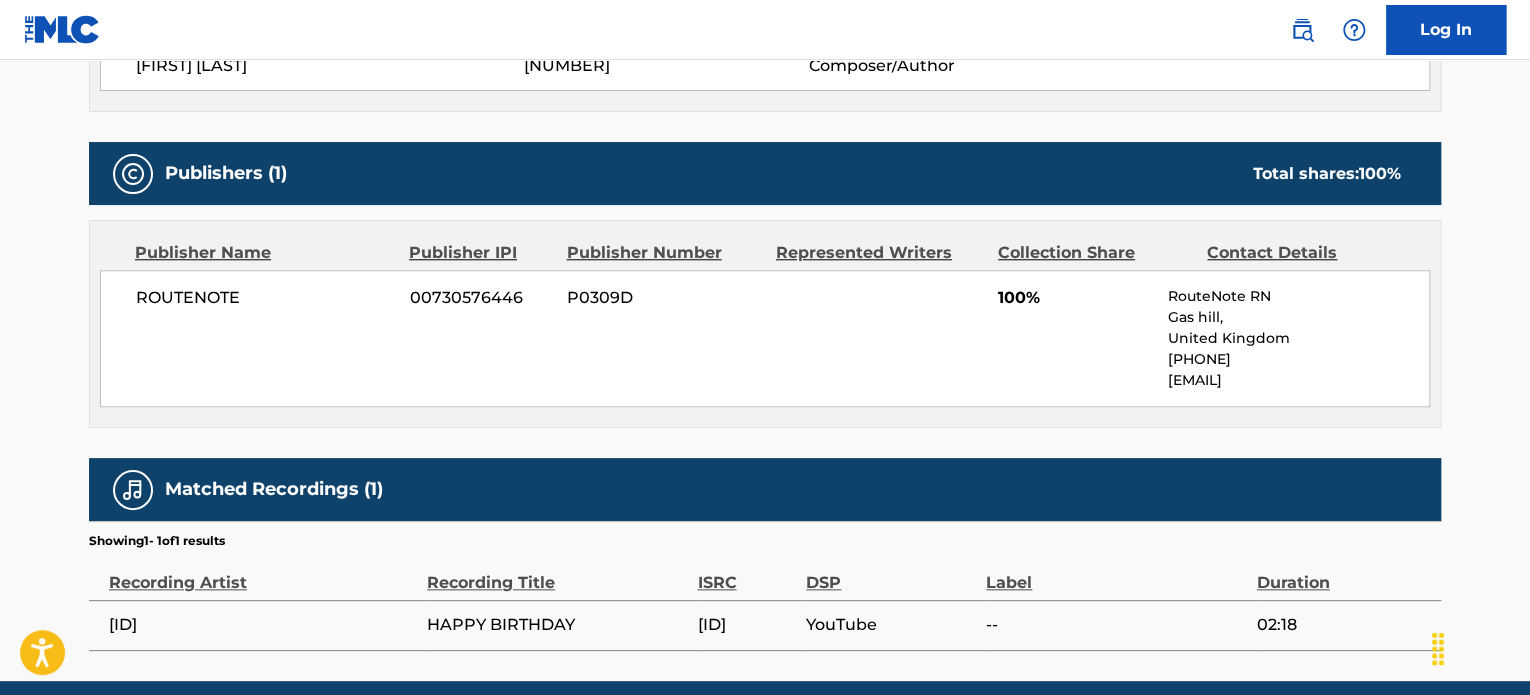 scroll, scrollTop: 870, scrollLeft: 0, axis: vertical 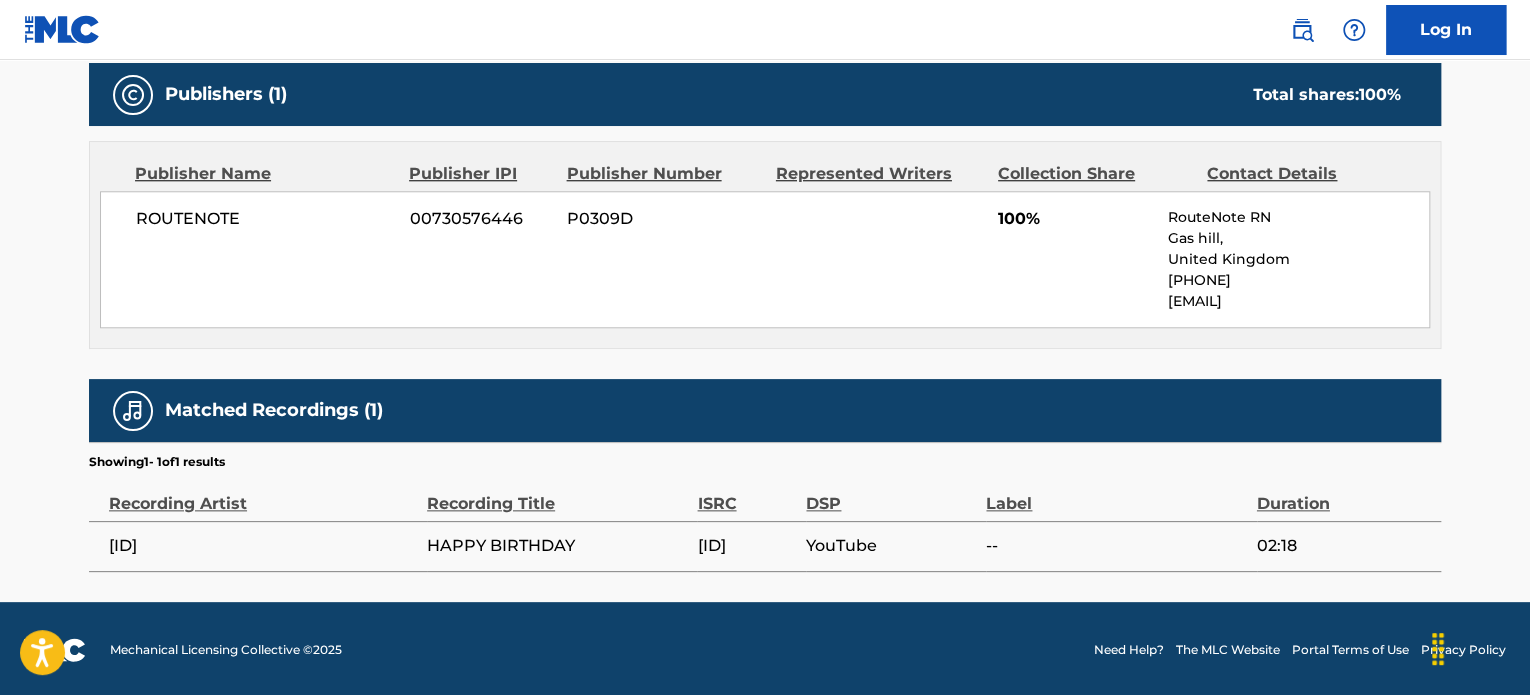 drag, startPoint x: 706, startPoint y: 545, endPoint x: 758, endPoint y: 539, distance: 52.34501 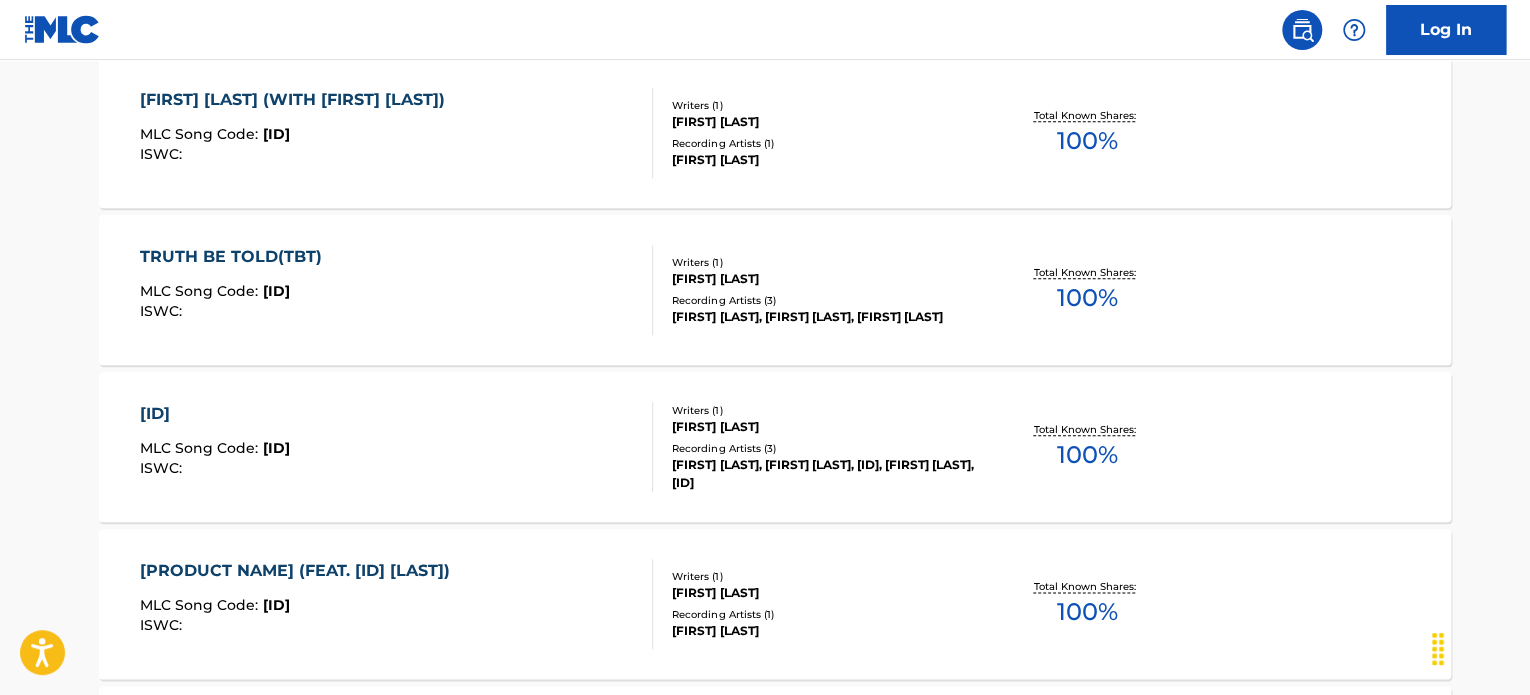 scroll, scrollTop: 11791, scrollLeft: 0, axis: vertical 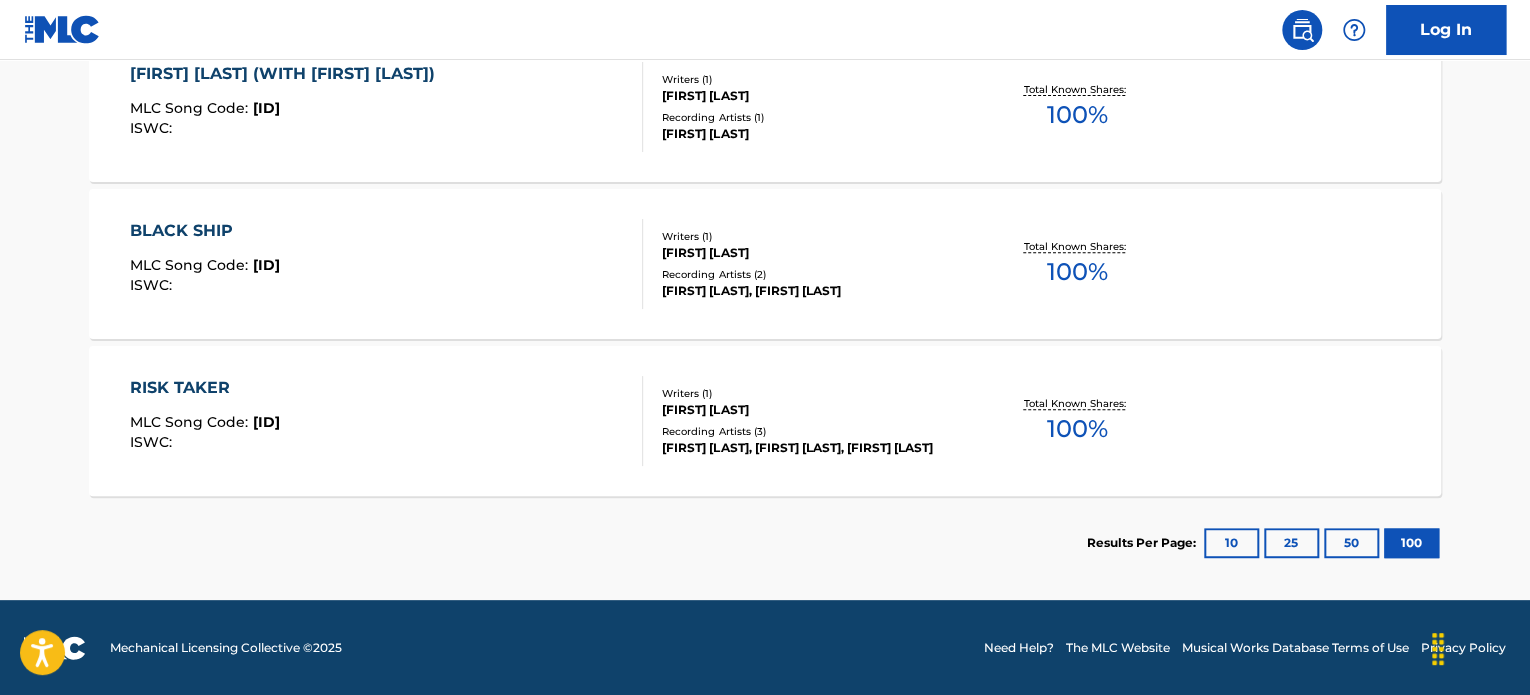 click on "[FIRST] [LAST] [ID] [ID]" at bounding box center (387, 421) 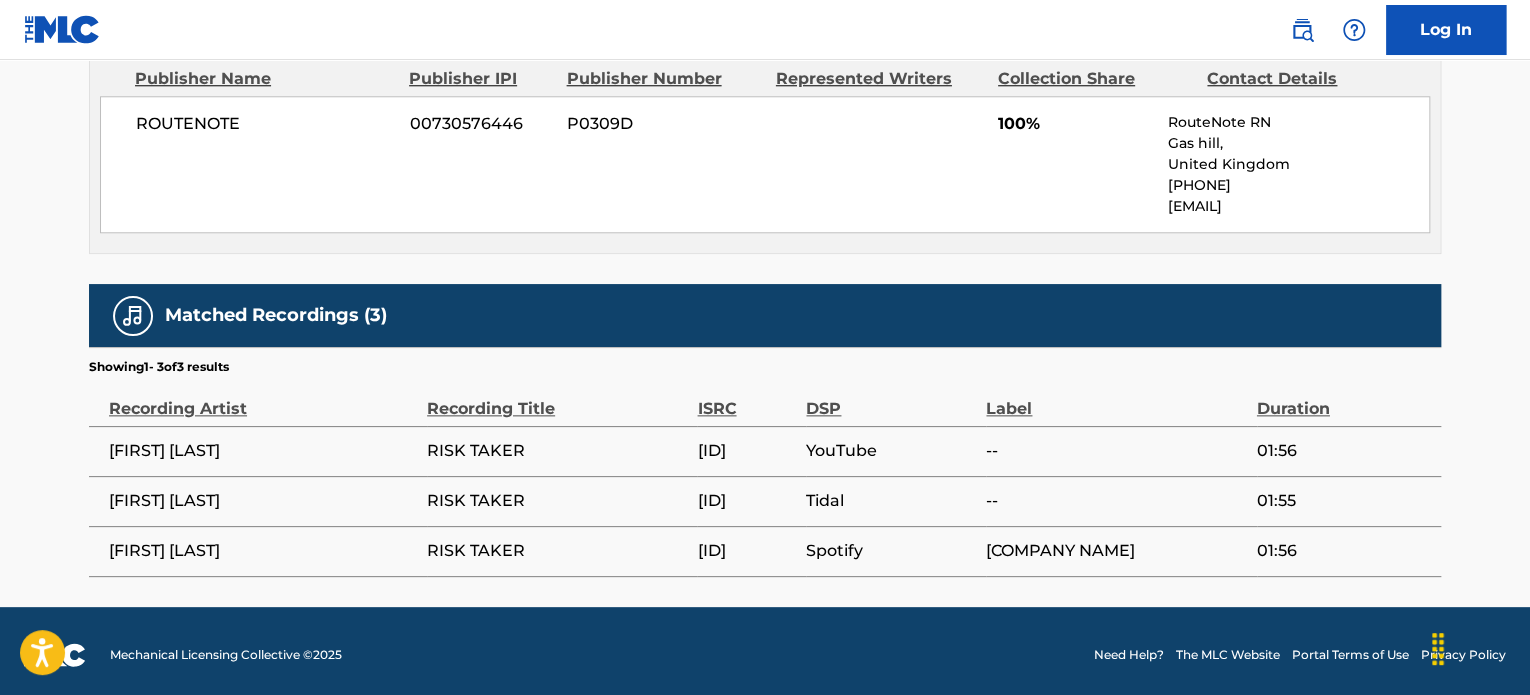 scroll, scrollTop: 970, scrollLeft: 0, axis: vertical 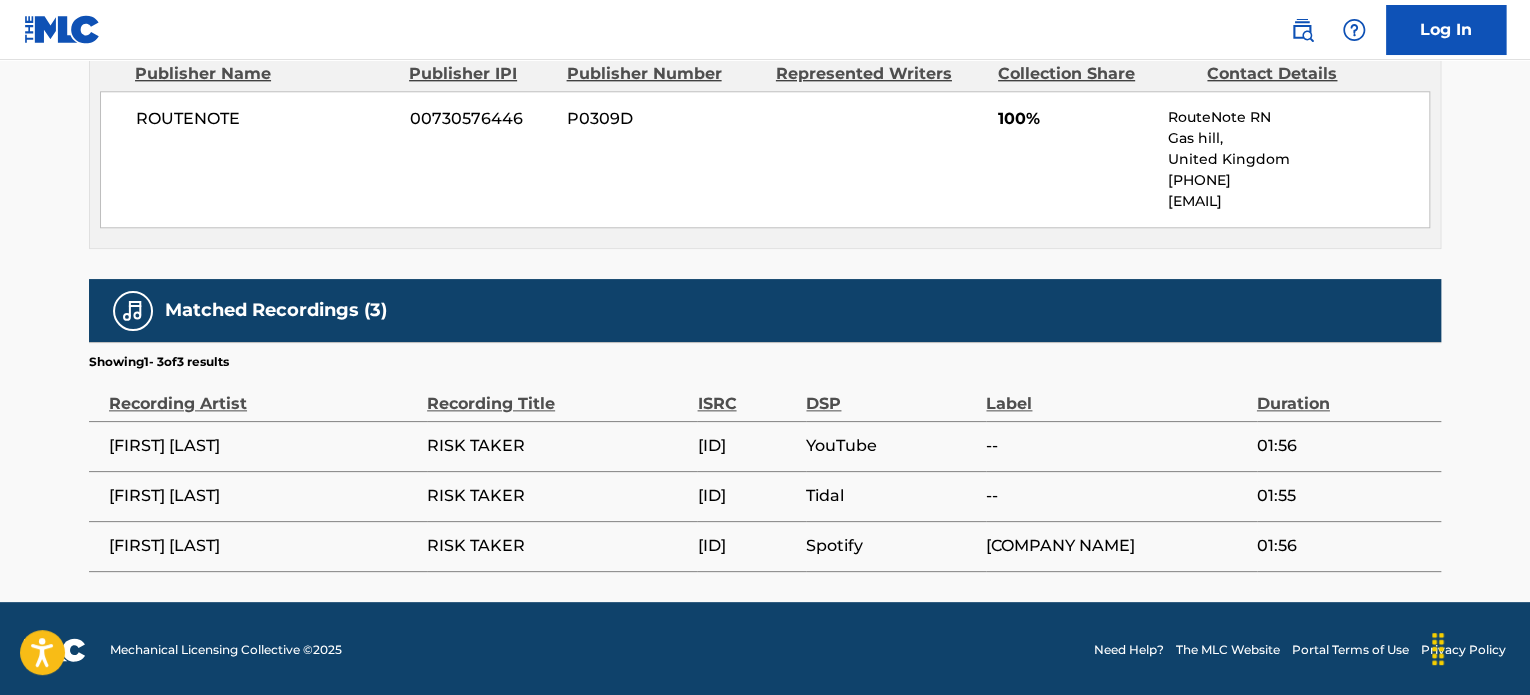 drag, startPoint x: 700, startPoint y: 447, endPoint x: 821, endPoint y: 455, distance: 121.264175 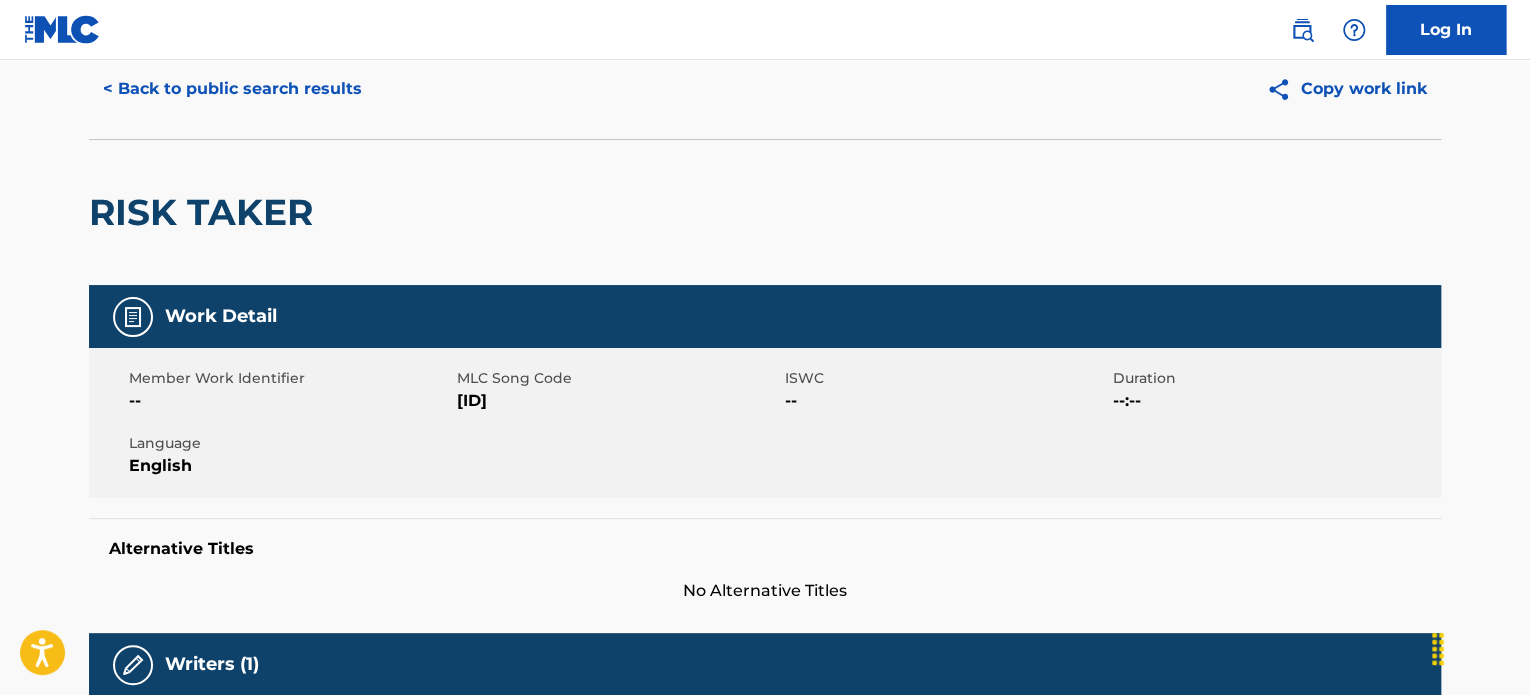 scroll, scrollTop: 0, scrollLeft: 0, axis: both 